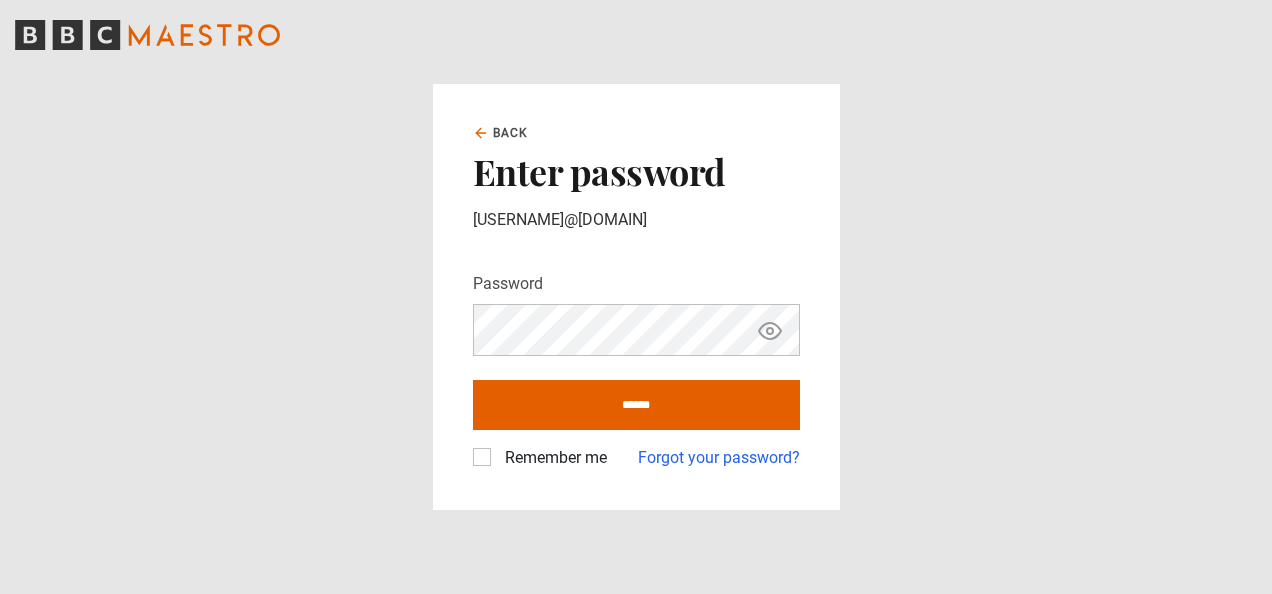 scroll, scrollTop: 0, scrollLeft: 0, axis: both 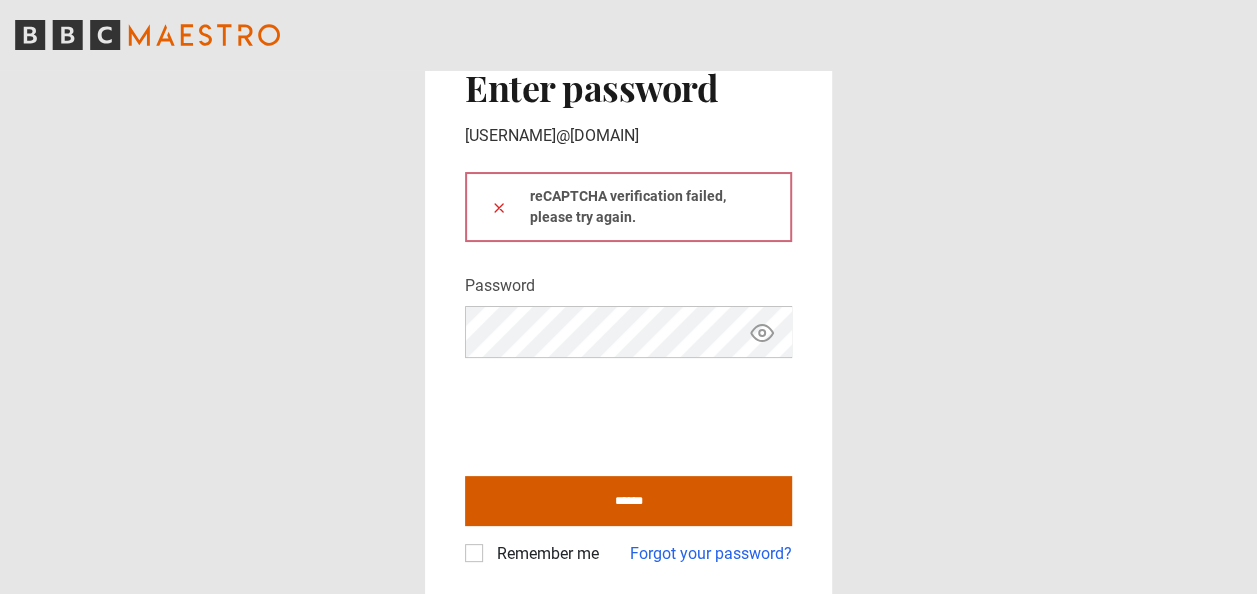 click on "******" at bounding box center (628, 501) 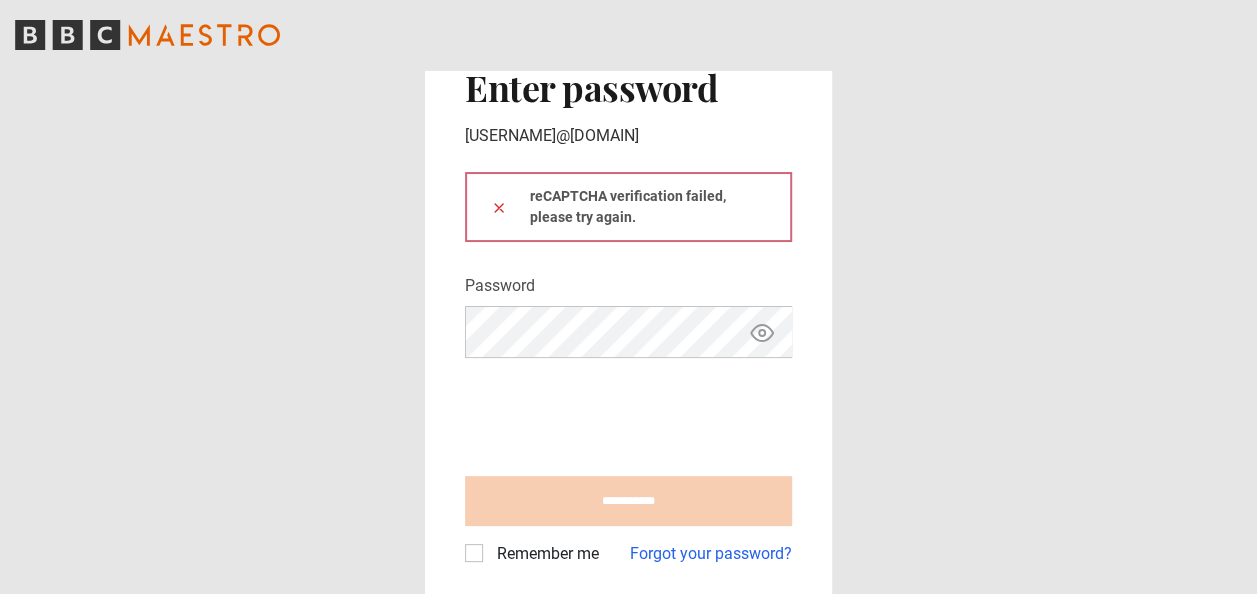 type on "**********" 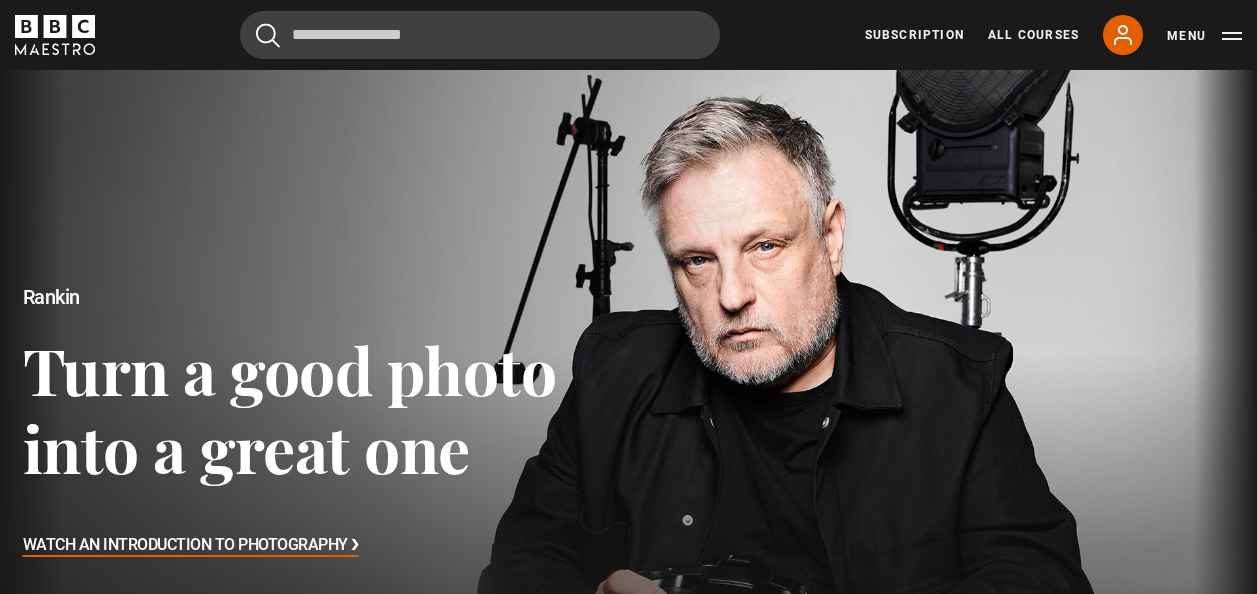 scroll, scrollTop: 0, scrollLeft: 0, axis: both 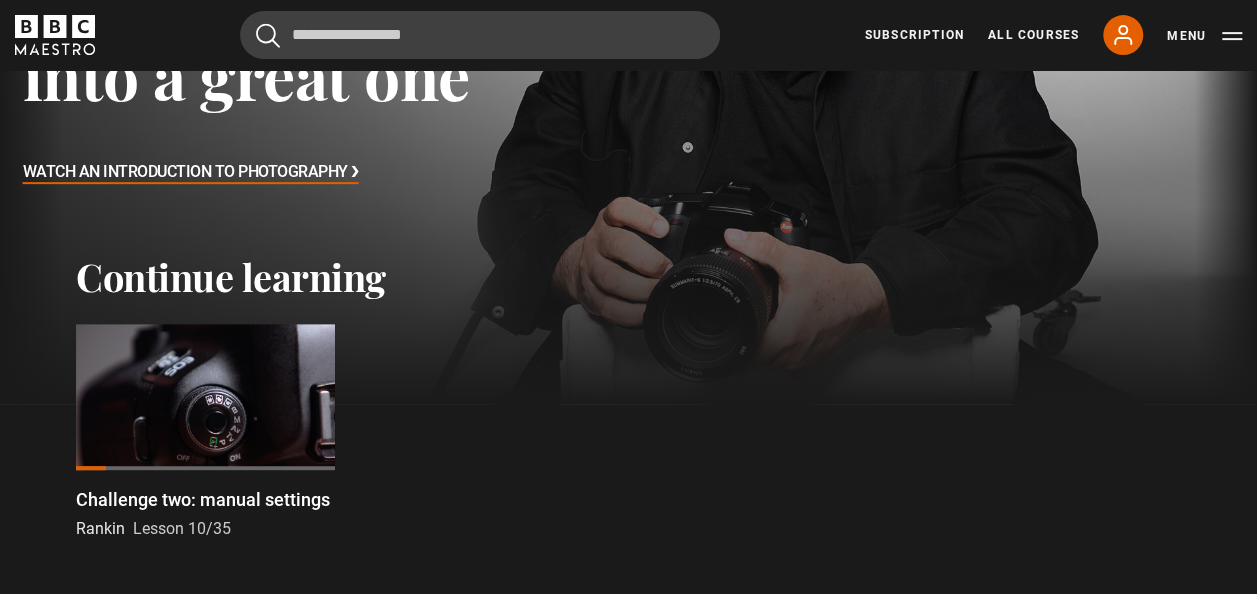 click at bounding box center [205, 396] 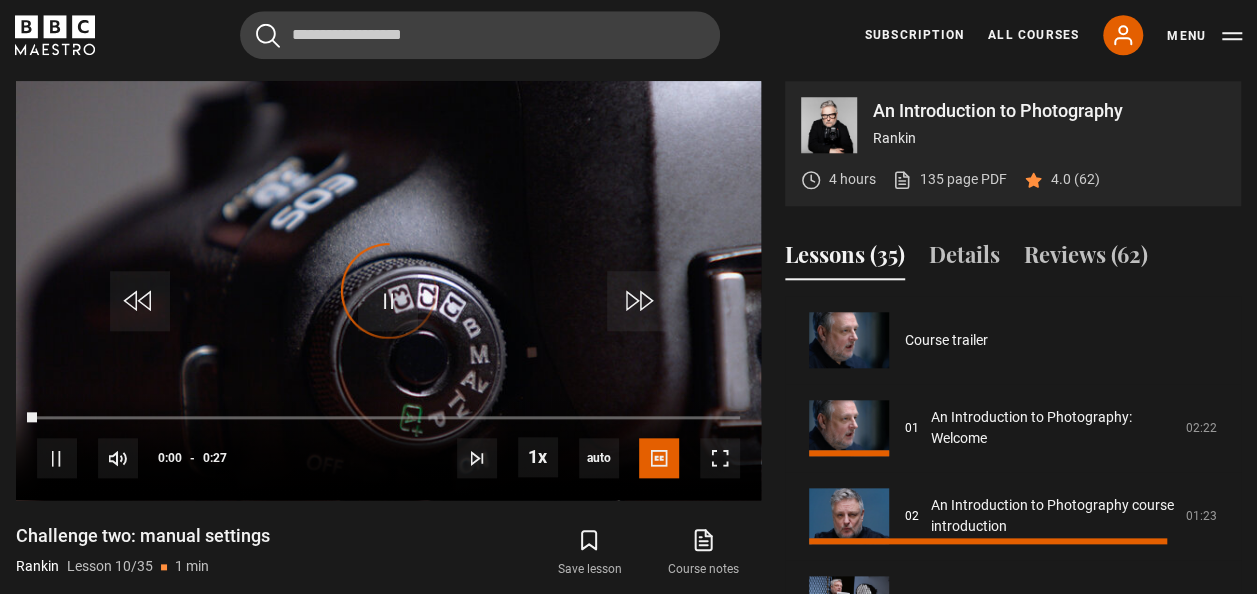 scroll, scrollTop: 848, scrollLeft: 0, axis: vertical 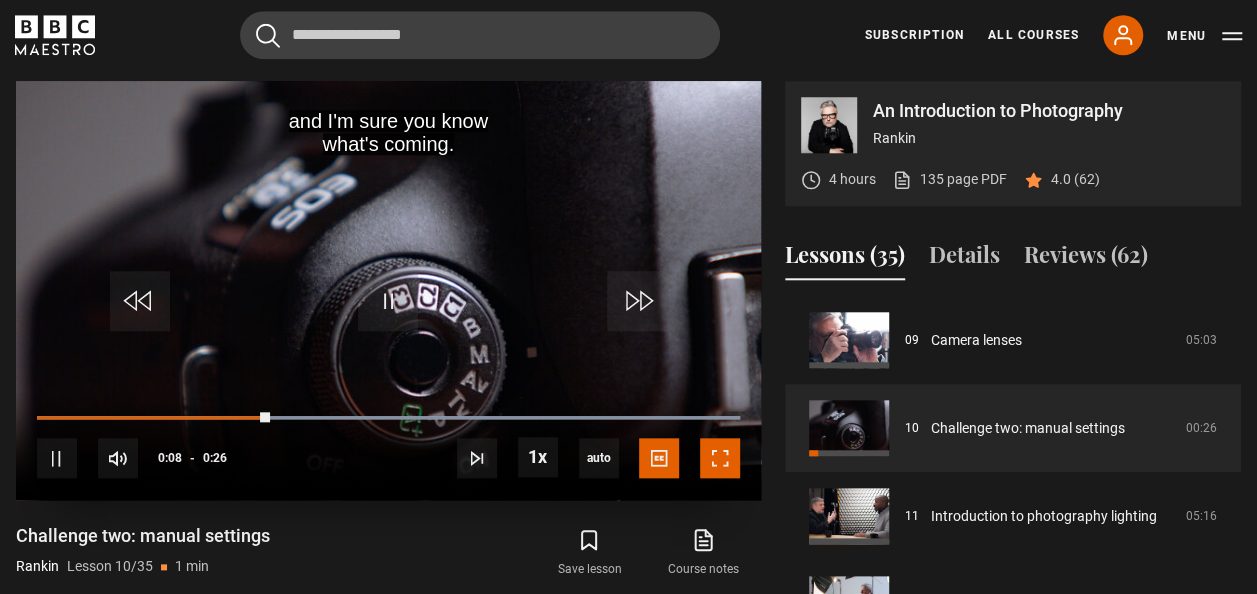 click at bounding box center (720, 458) 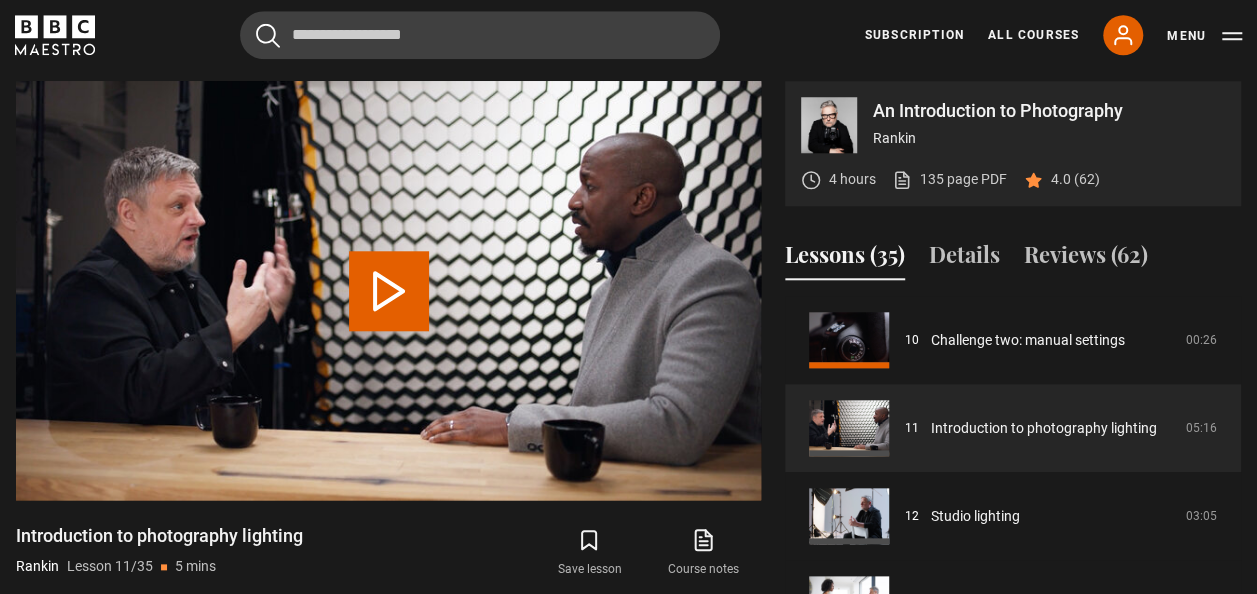 scroll, scrollTop: 880, scrollLeft: 0, axis: vertical 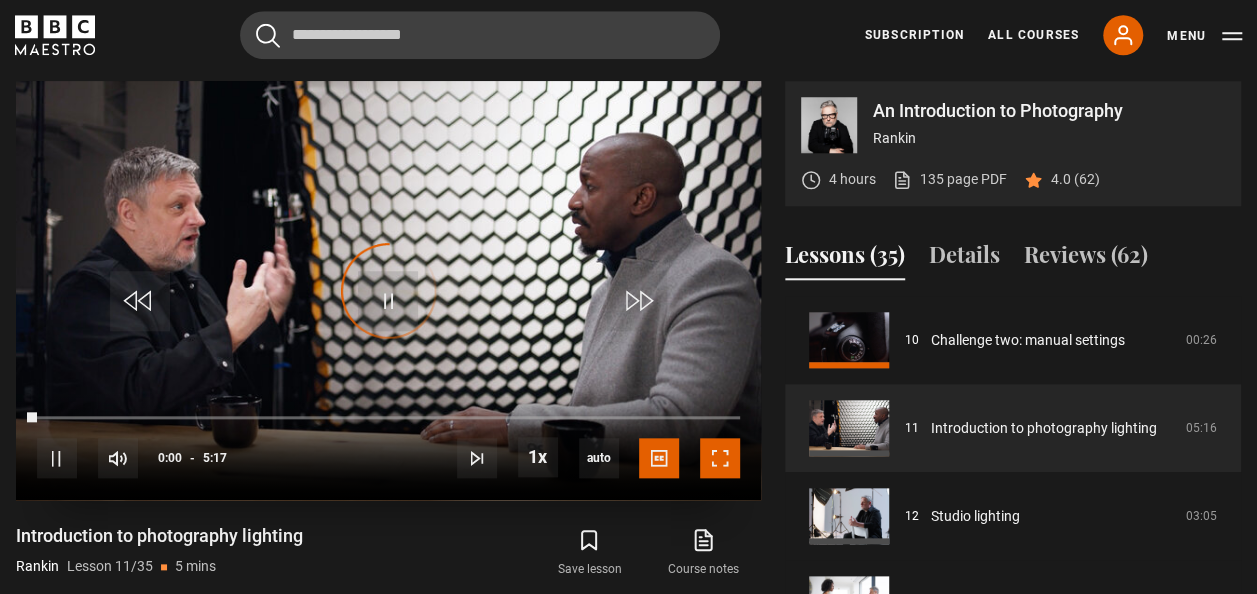 click at bounding box center (720, 458) 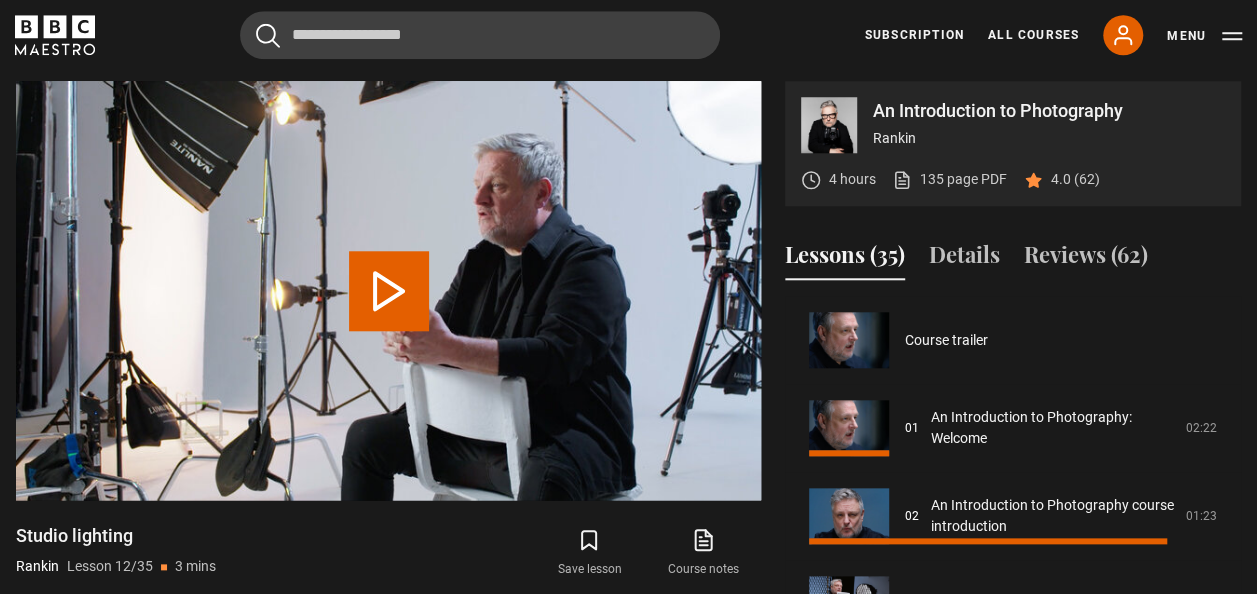 scroll, scrollTop: 968, scrollLeft: 0, axis: vertical 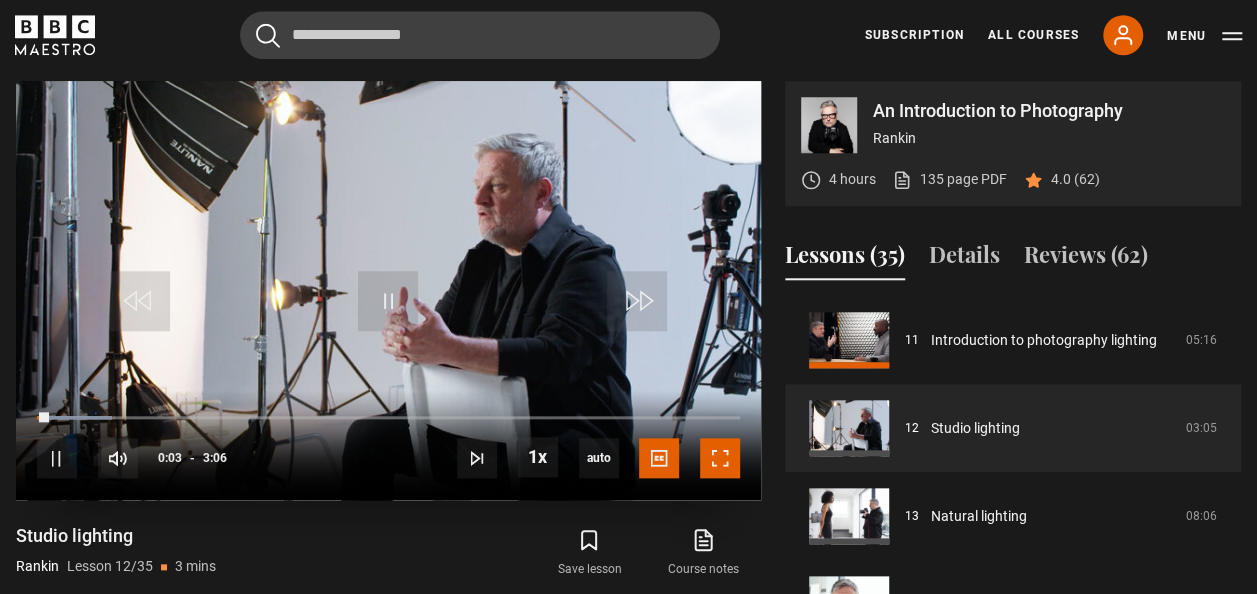 click at bounding box center (720, 458) 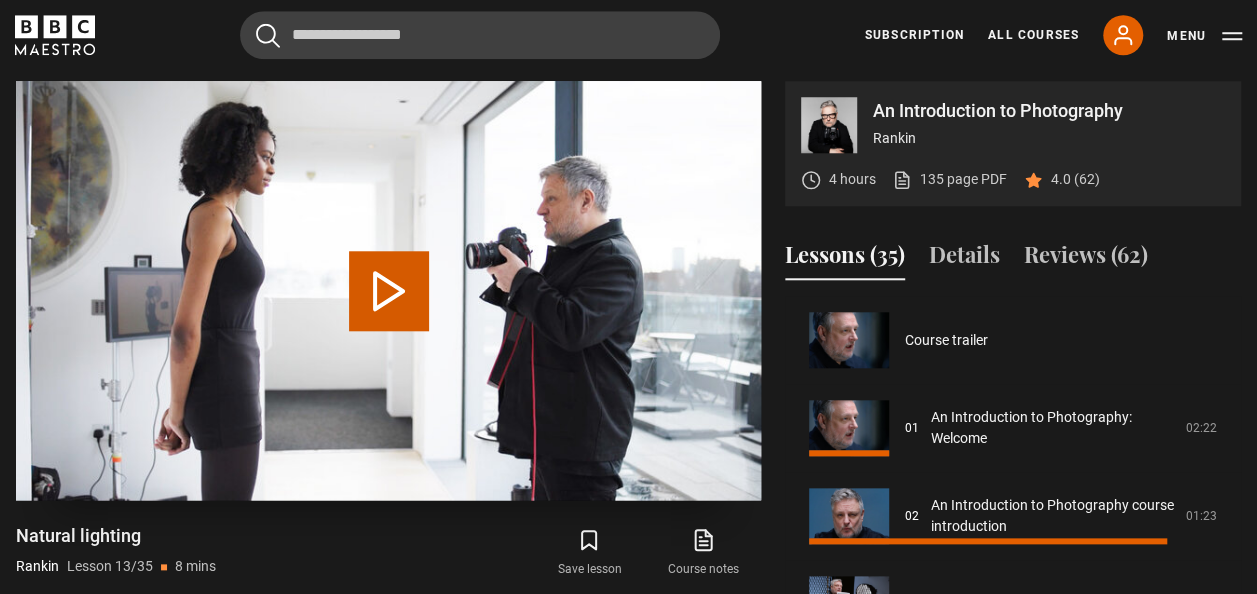scroll, scrollTop: 1056, scrollLeft: 0, axis: vertical 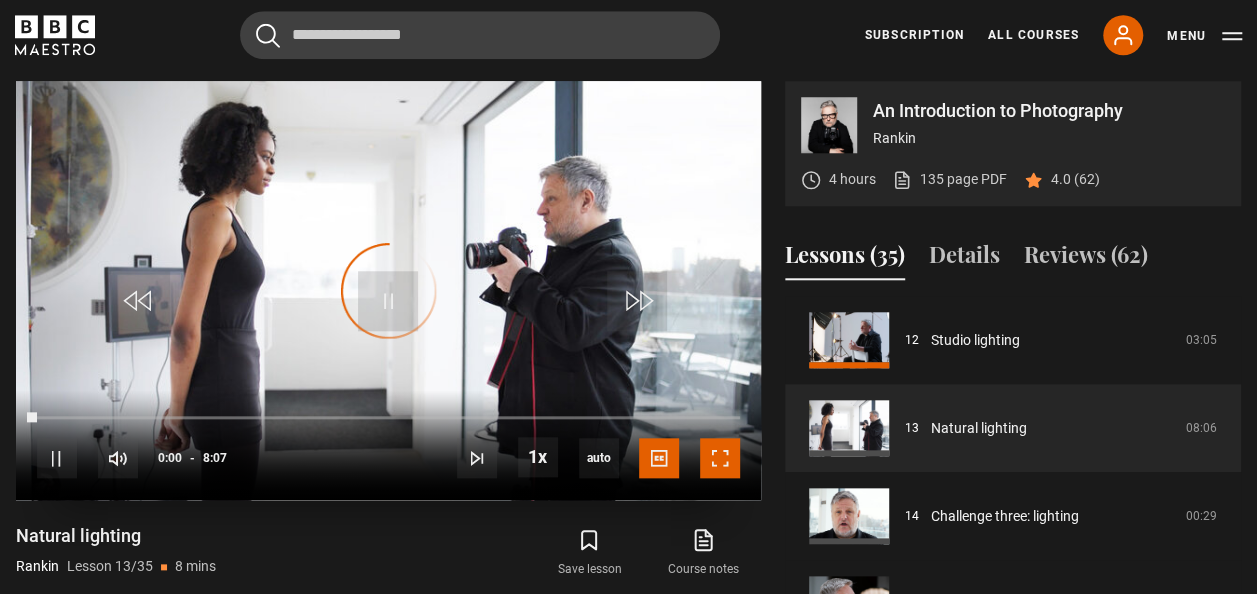 click at bounding box center [720, 458] 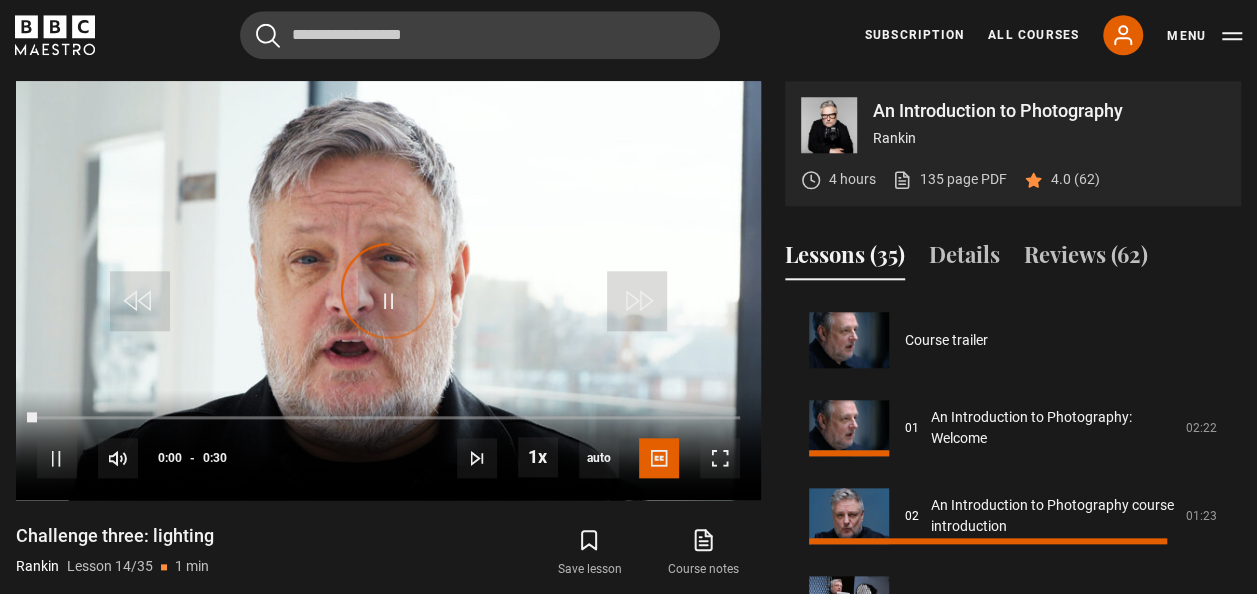 scroll, scrollTop: 1144, scrollLeft: 0, axis: vertical 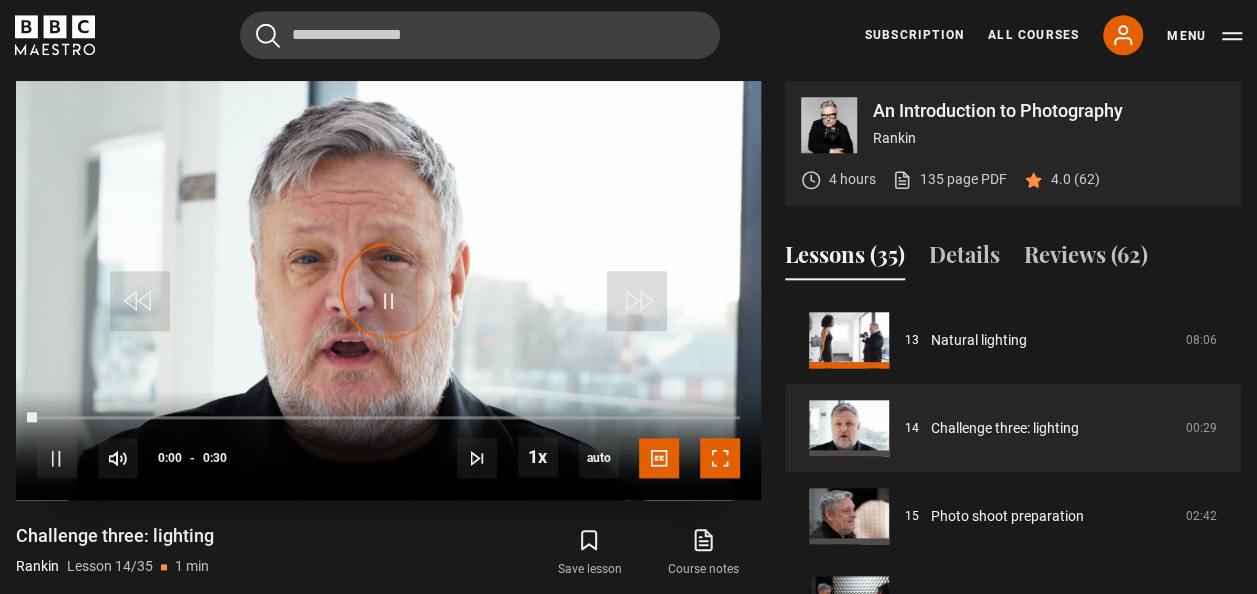 click at bounding box center (720, 458) 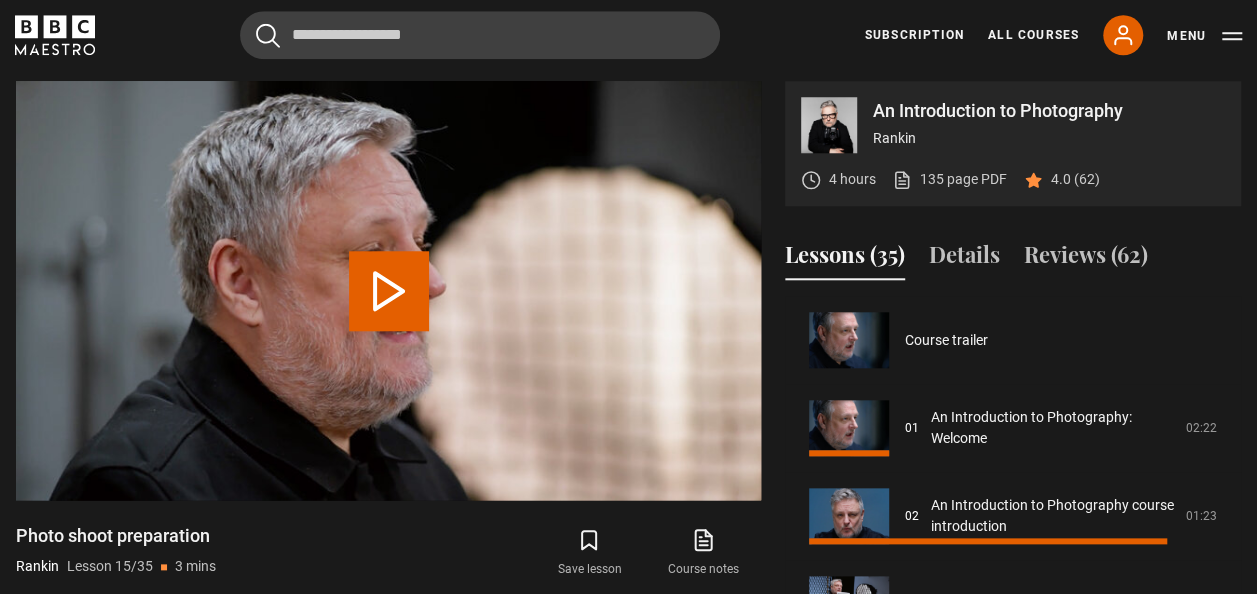 scroll, scrollTop: 1232, scrollLeft: 0, axis: vertical 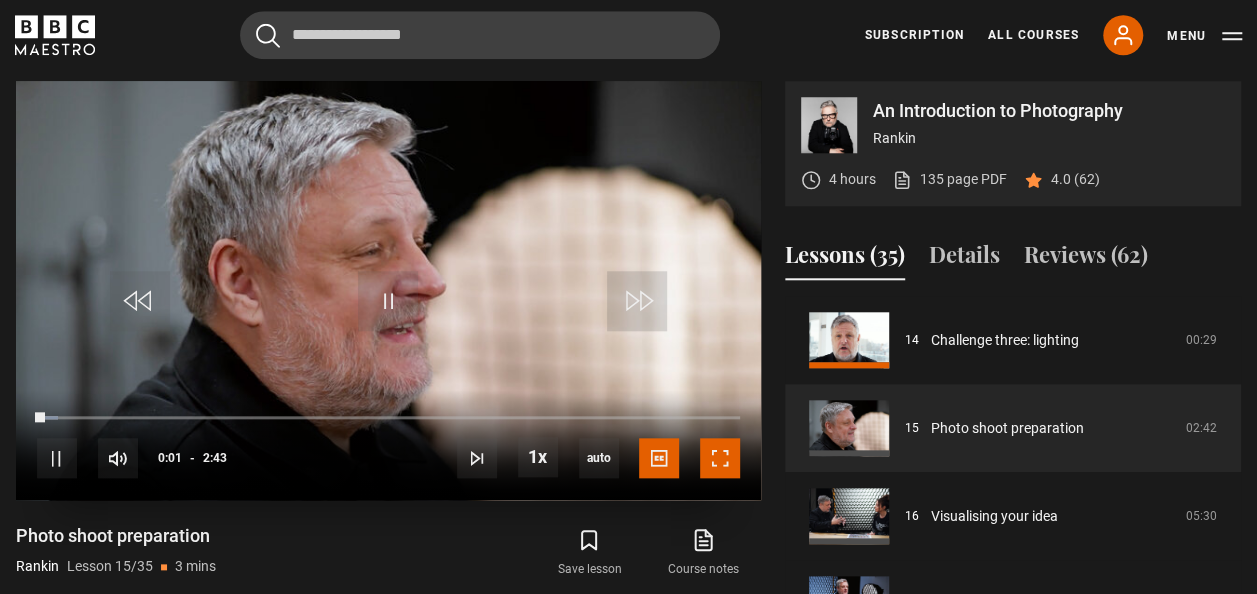 click at bounding box center [720, 458] 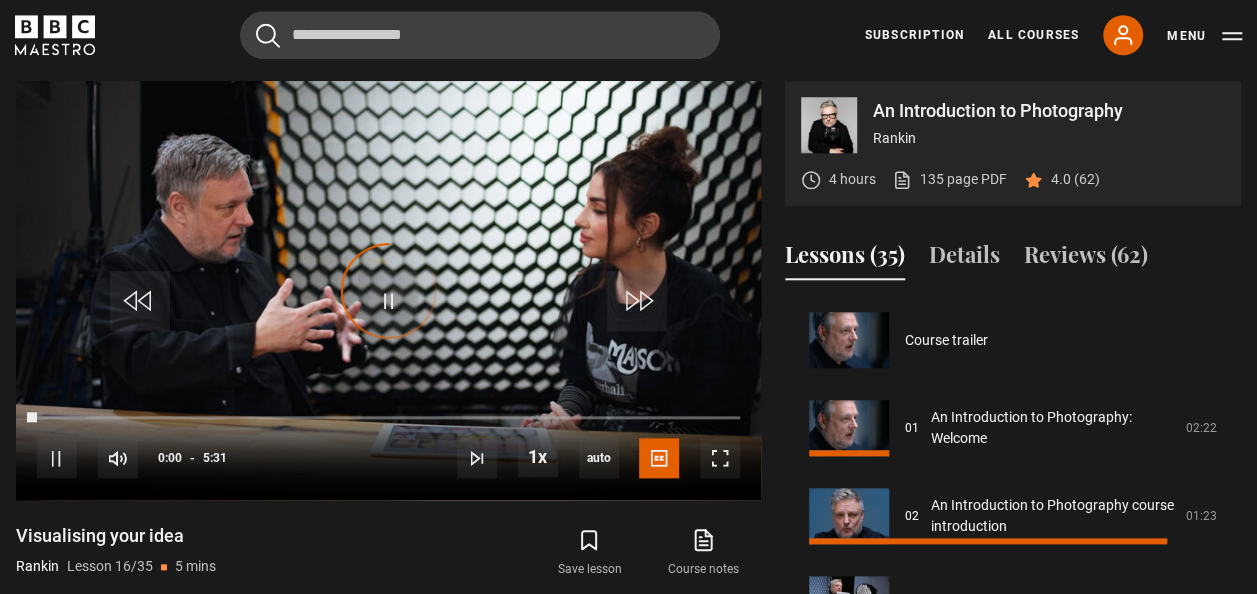 scroll, scrollTop: 1320, scrollLeft: 0, axis: vertical 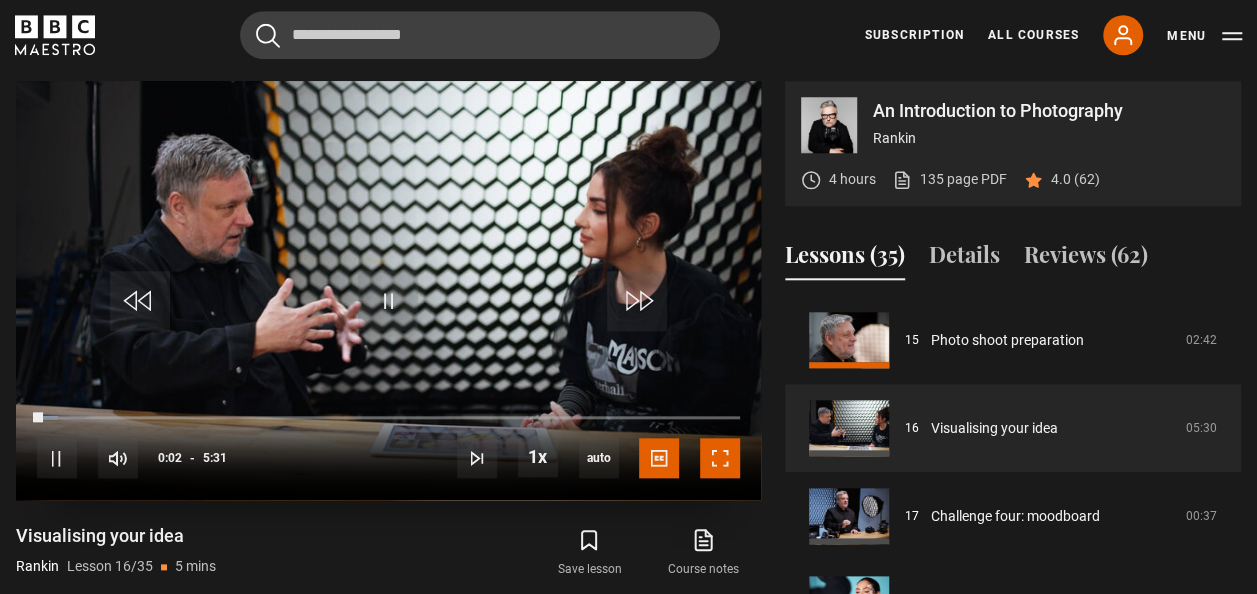 click at bounding box center [720, 458] 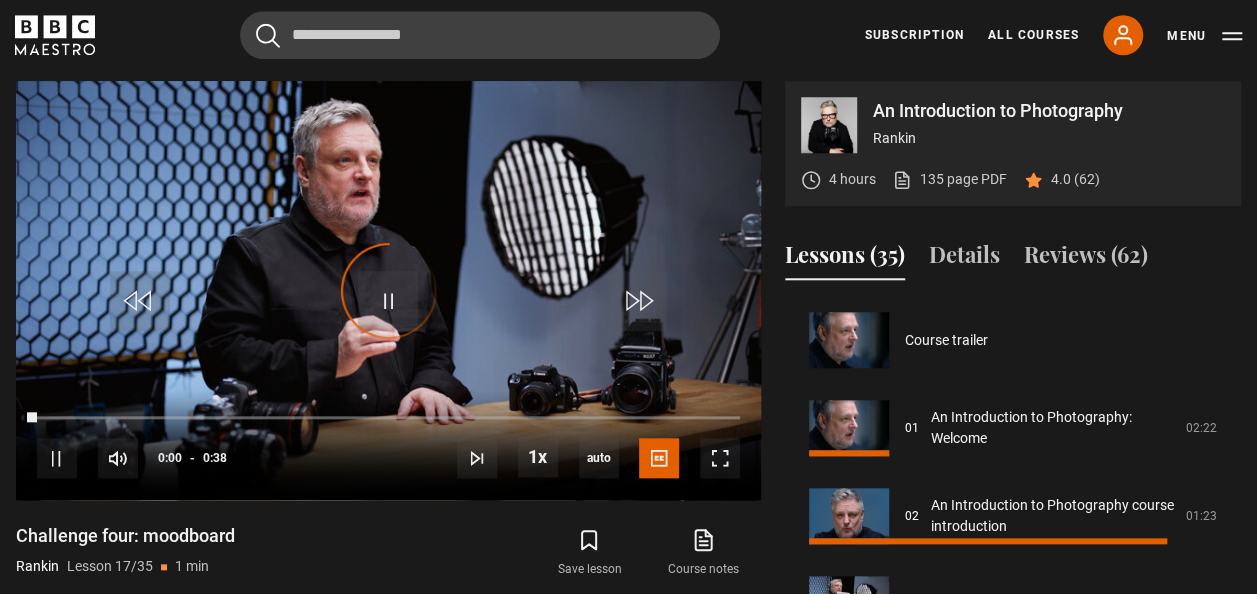 scroll, scrollTop: 1408, scrollLeft: 0, axis: vertical 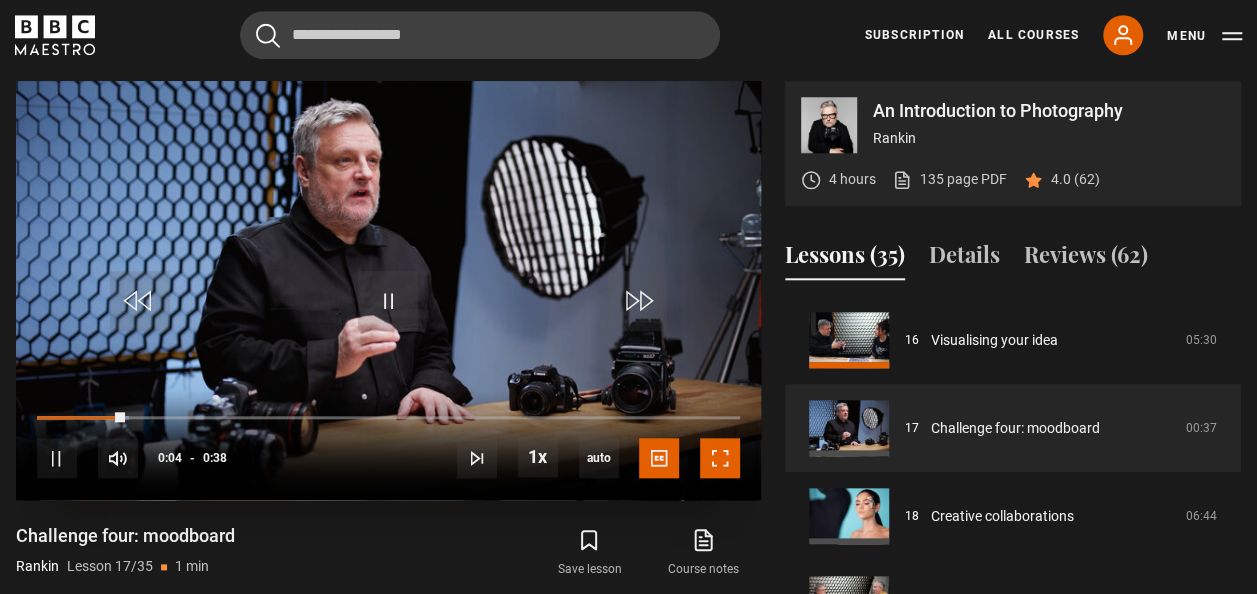 drag, startPoint x: 721, startPoint y: 524, endPoint x: 714, endPoint y: 456, distance: 68.359344 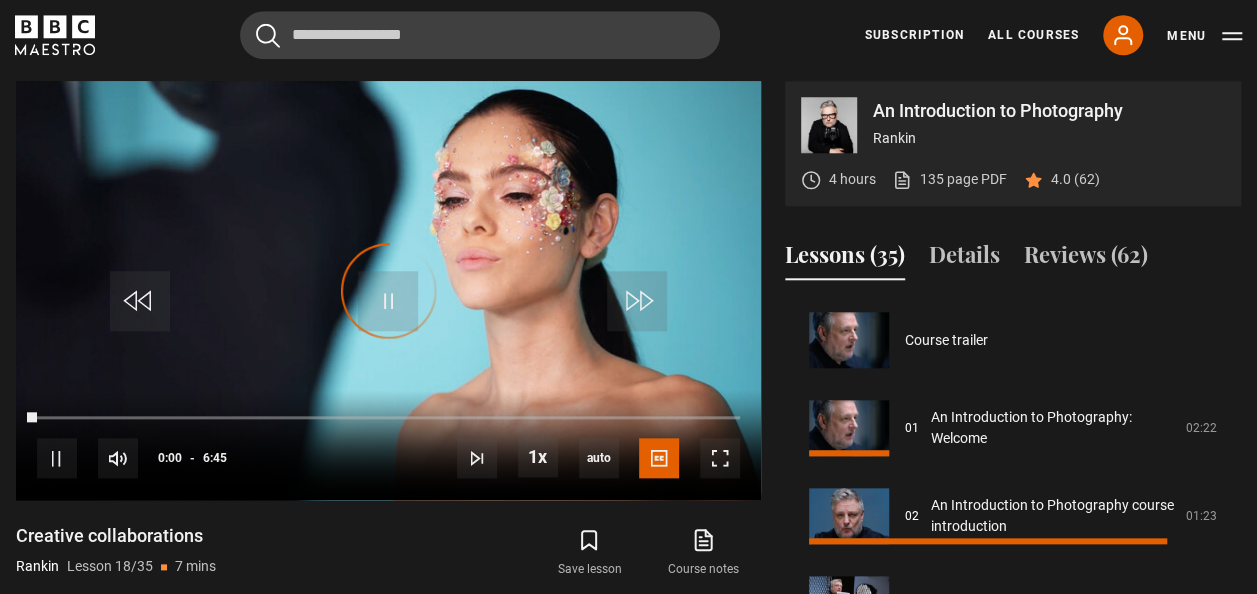 scroll, scrollTop: 1496, scrollLeft: 0, axis: vertical 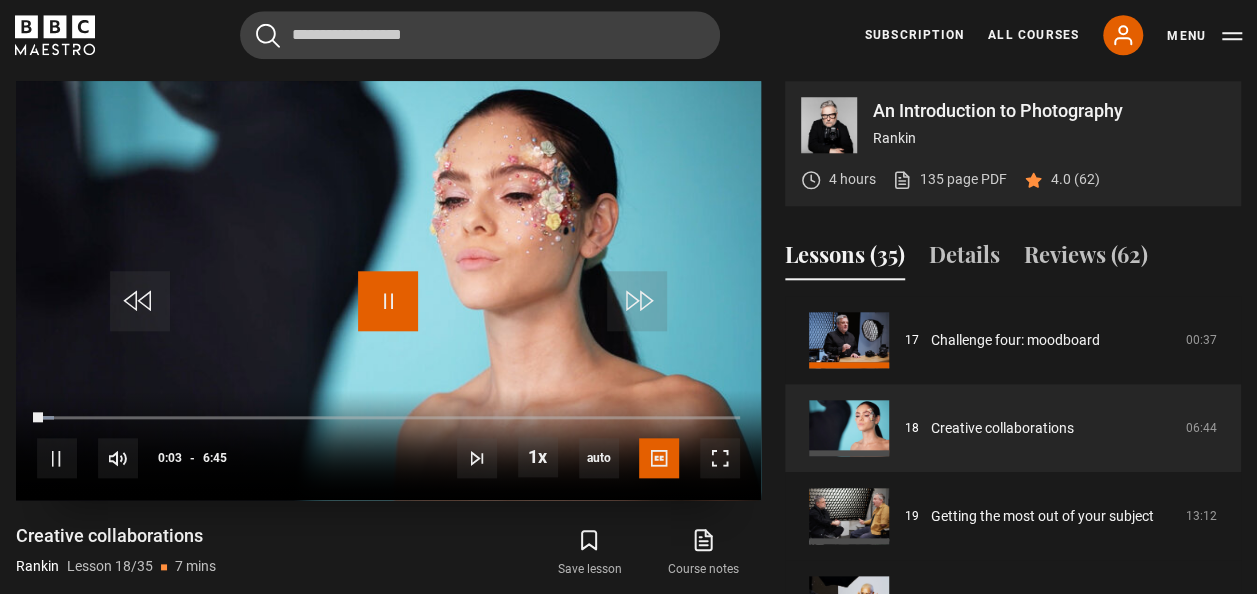click at bounding box center [388, 301] 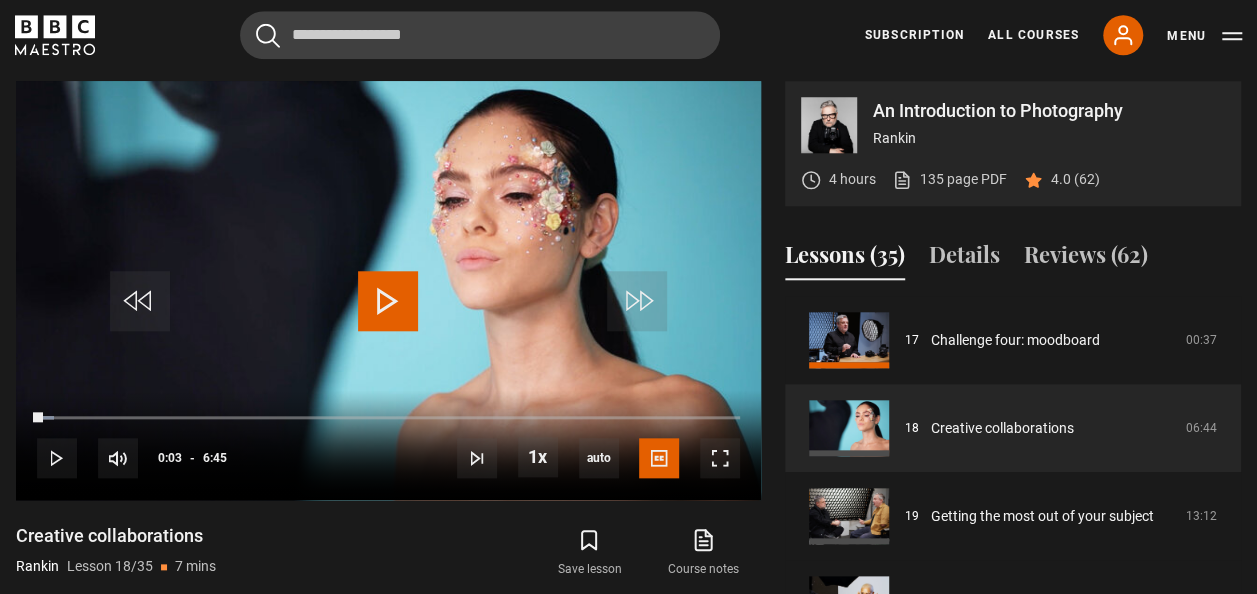 scroll, scrollTop: 1874, scrollLeft: 0, axis: vertical 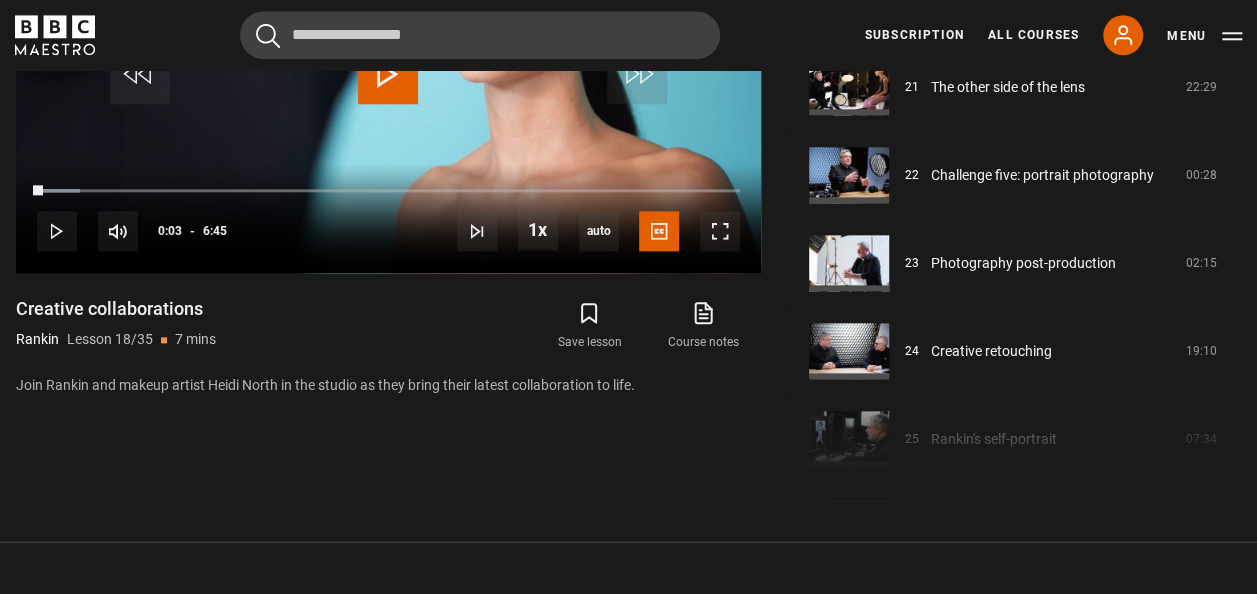 click on "Course trailer
01
An Introduction to Photography: Welcome
02:22
02
An Introduction to Photography course introduction
01:23
03
How to take a good portrait
10:20
04
The power of portraiture
25:07
05
Introduction to cameras
06:50" at bounding box center (1013, 285) 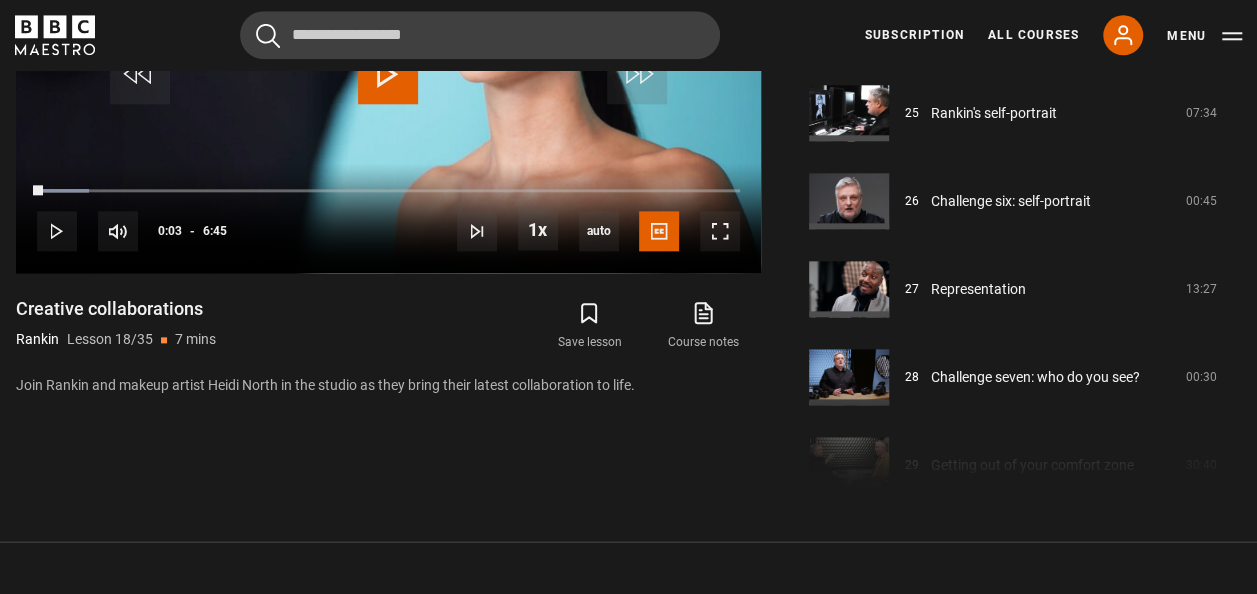 scroll, scrollTop: 2221, scrollLeft: 0, axis: vertical 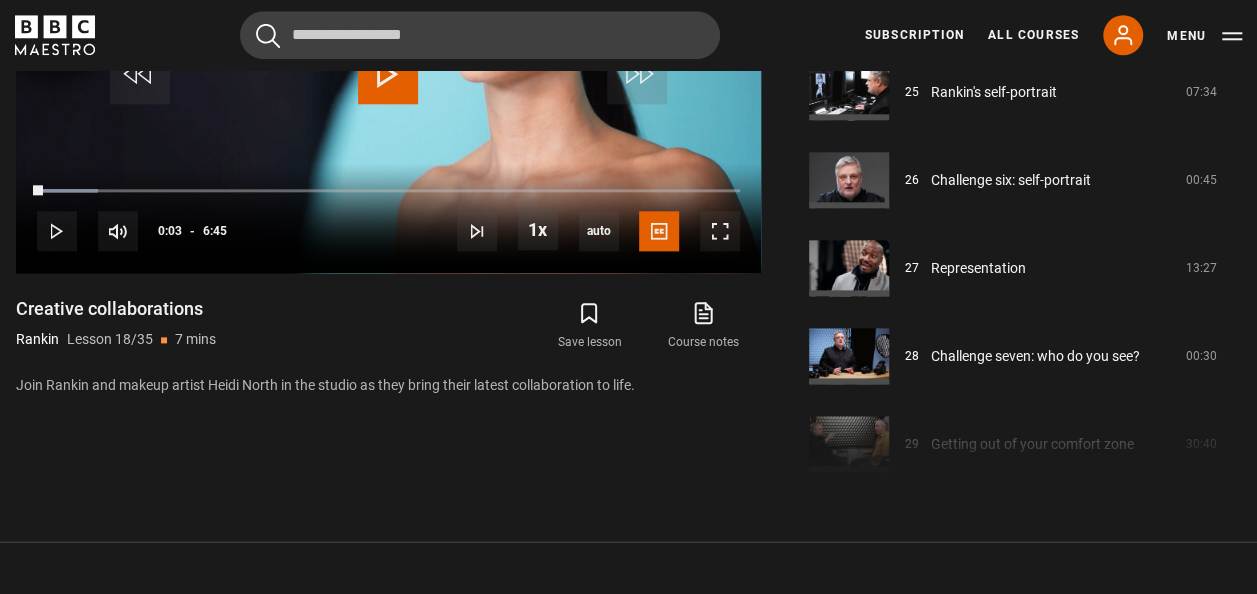 click on "Course trailer
01
An Introduction to Photography: Welcome
02:22
02
An Introduction to Photography course introduction
01:23
03
How to take a good portrait
10:20
04
The power of portraiture
25:07
05
Introduction to cameras
06:50" at bounding box center [1013, 285] 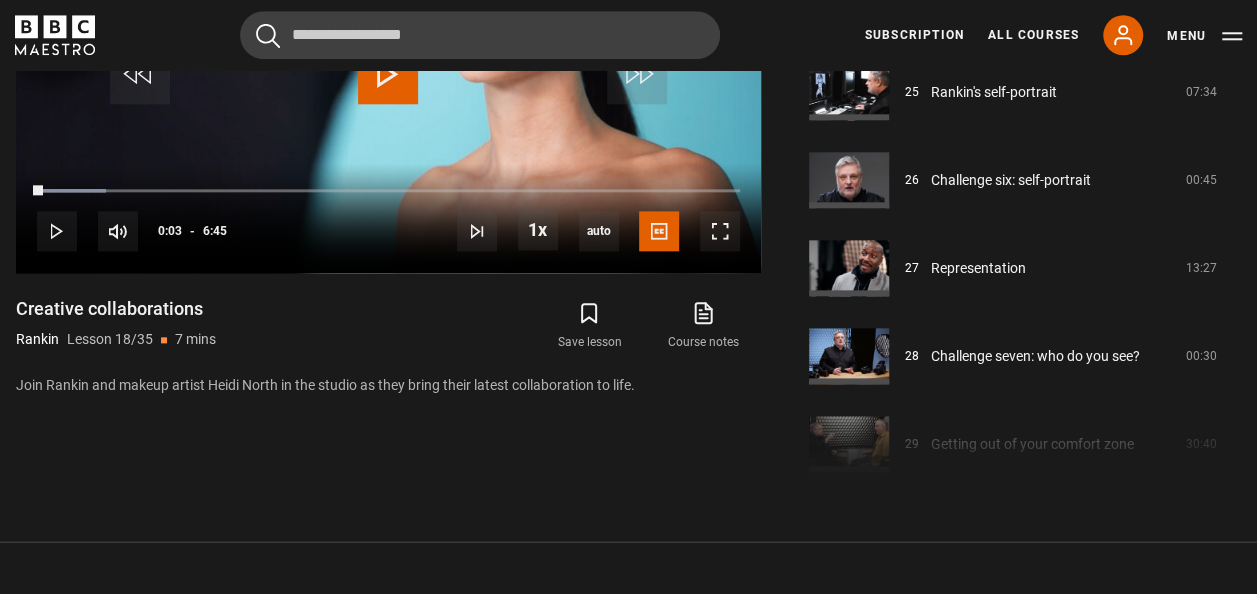 drag, startPoint x: 1234, startPoint y: 395, endPoint x: 1230, endPoint y: 444, distance: 49.162994 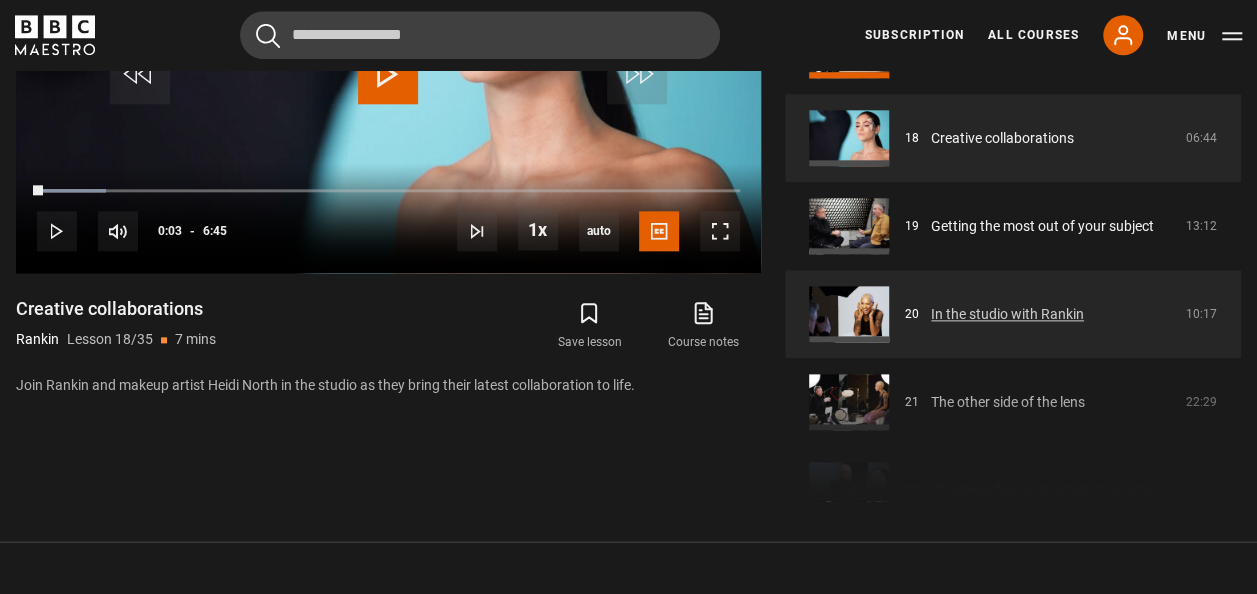 scroll, scrollTop: 1548, scrollLeft: 0, axis: vertical 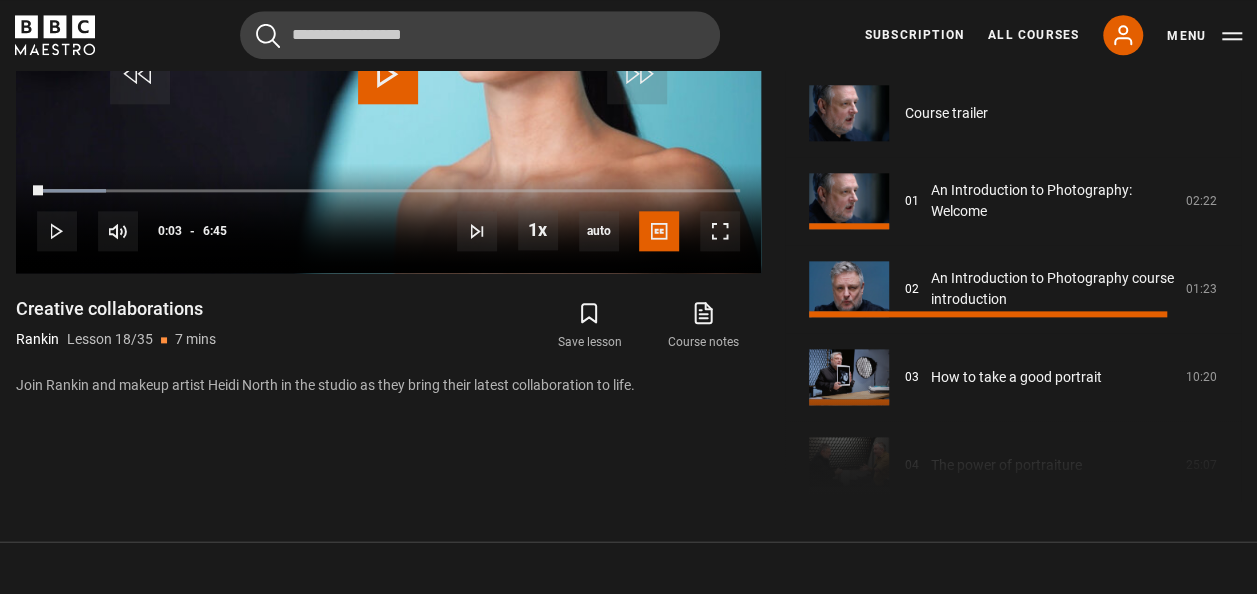 click on "Course trailer
01
An Introduction to Photography: Welcome
02:22
02
An Introduction to Photography course introduction
01:23
03
How to take a good portrait
10:20
04
The power of portraiture
25:07
05
Introduction to cameras
06:50" at bounding box center [1013, 285] 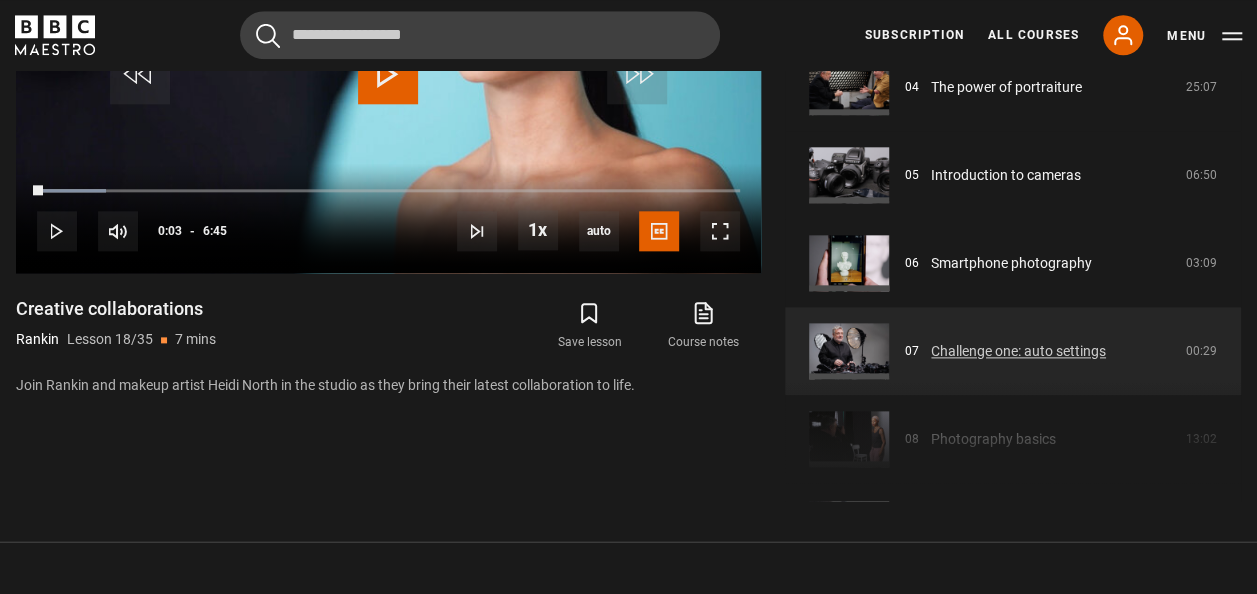 click on "Challenge one: auto settings" at bounding box center (1018, 351) 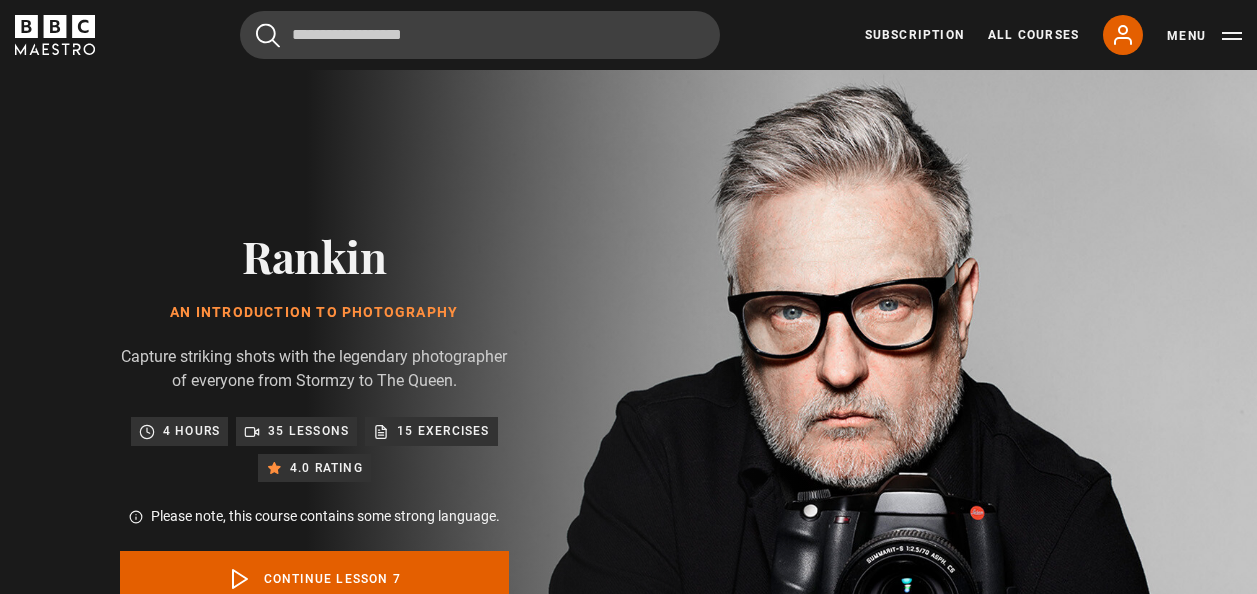 scroll, scrollTop: 848, scrollLeft: 0, axis: vertical 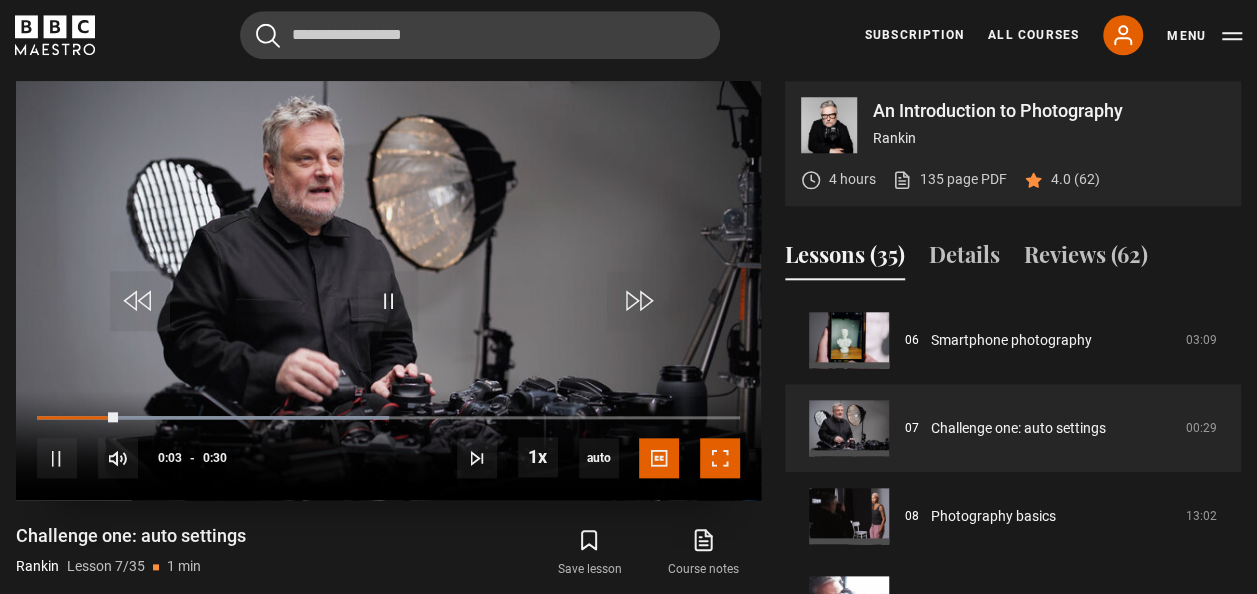 click at bounding box center (720, 458) 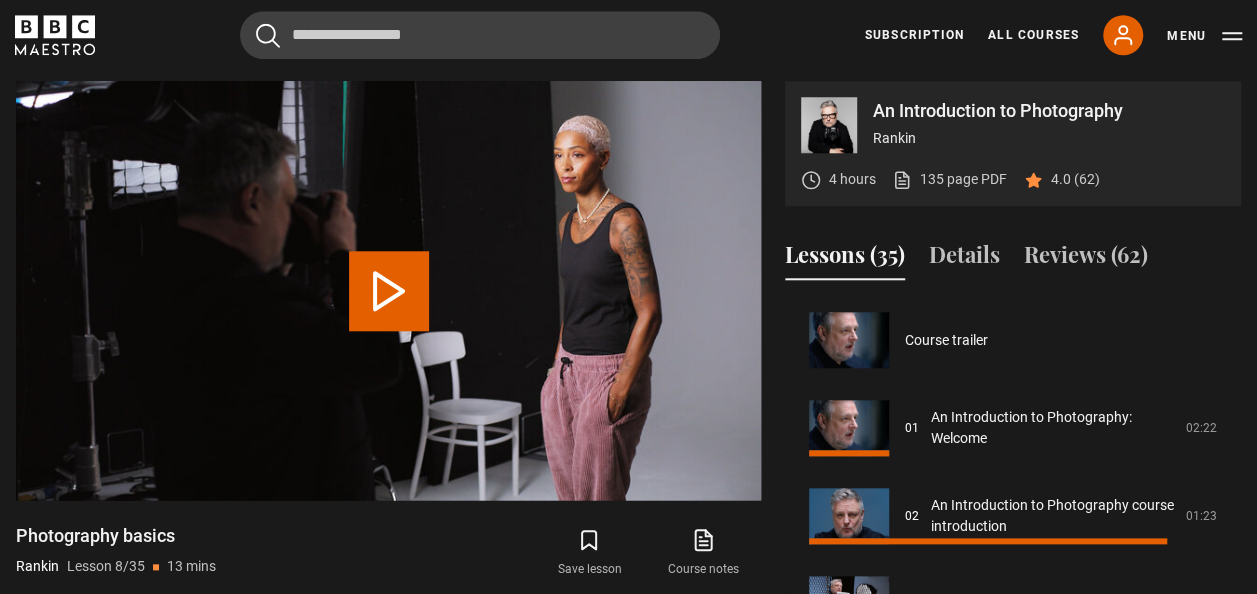 scroll, scrollTop: 616, scrollLeft: 0, axis: vertical 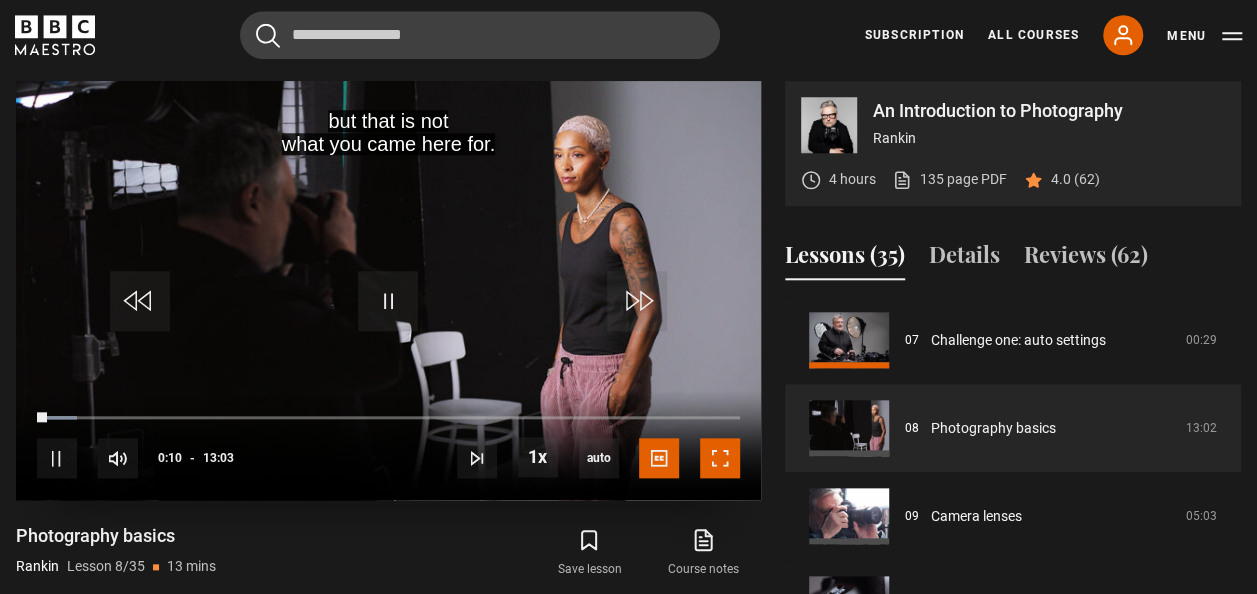click at bounding box center (720, 458) 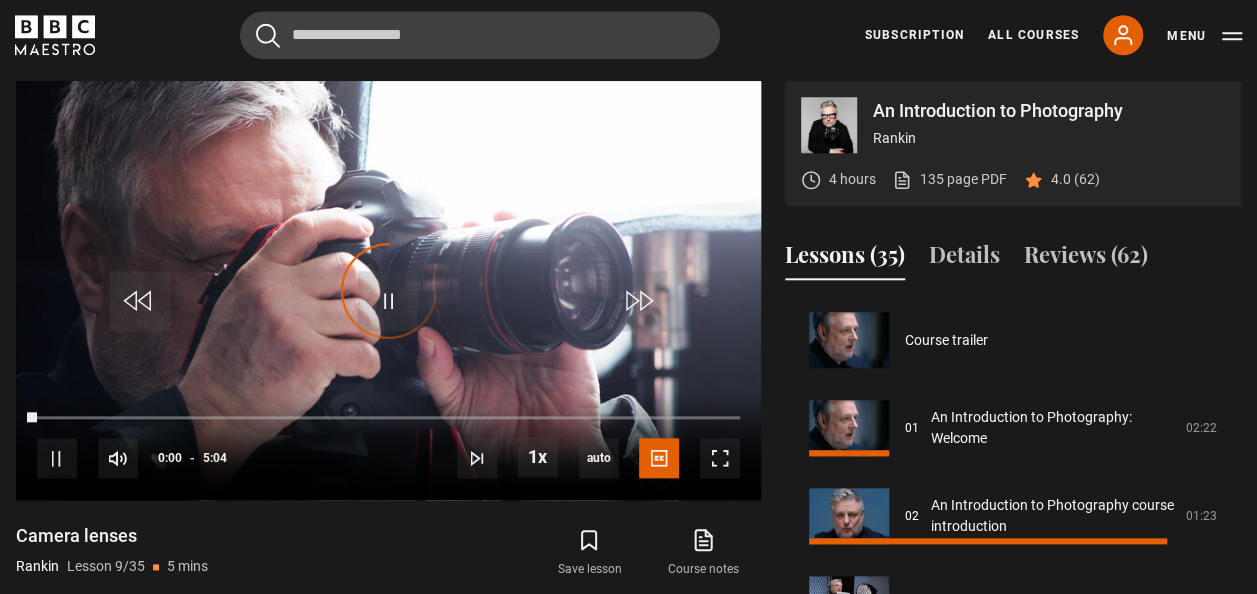scroll, scrollTop: 704, scrollLeft: 0, axis: vertical 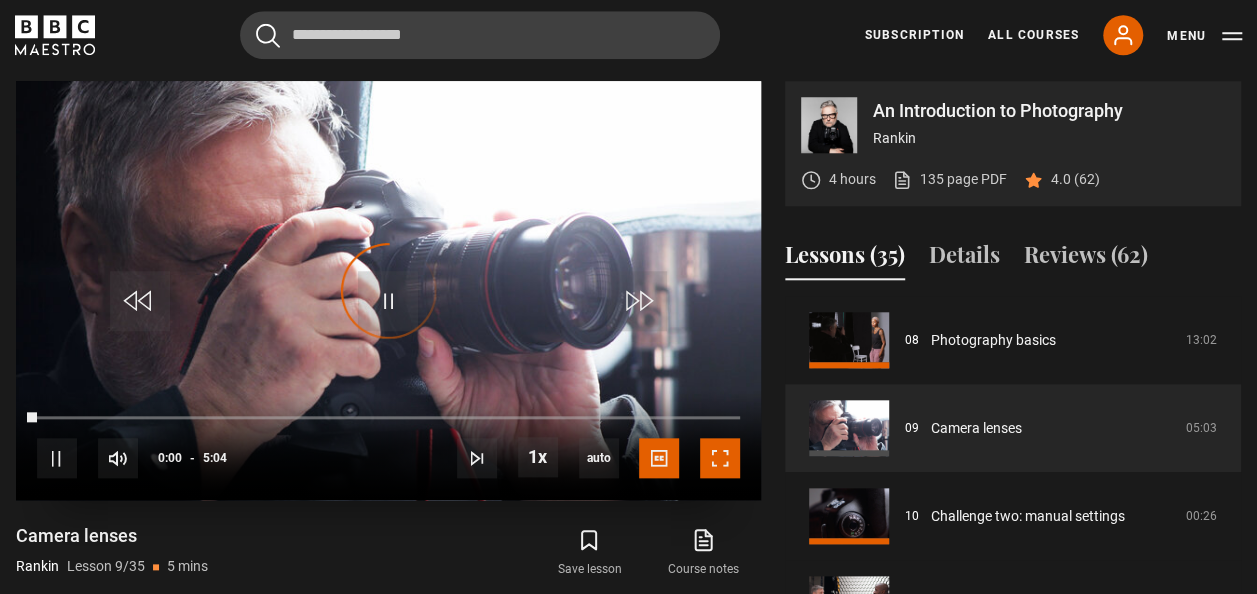 click at bounding box center [720, 458] 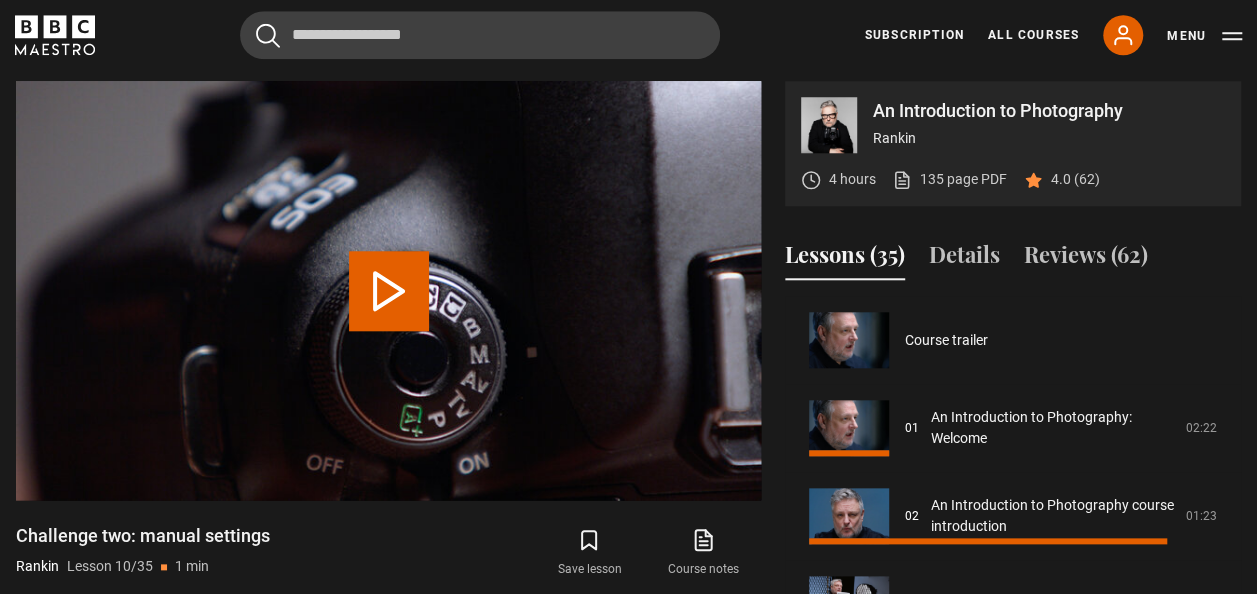 scroll, scrollTop: 792, scrollLeft: 0, axis: vertical 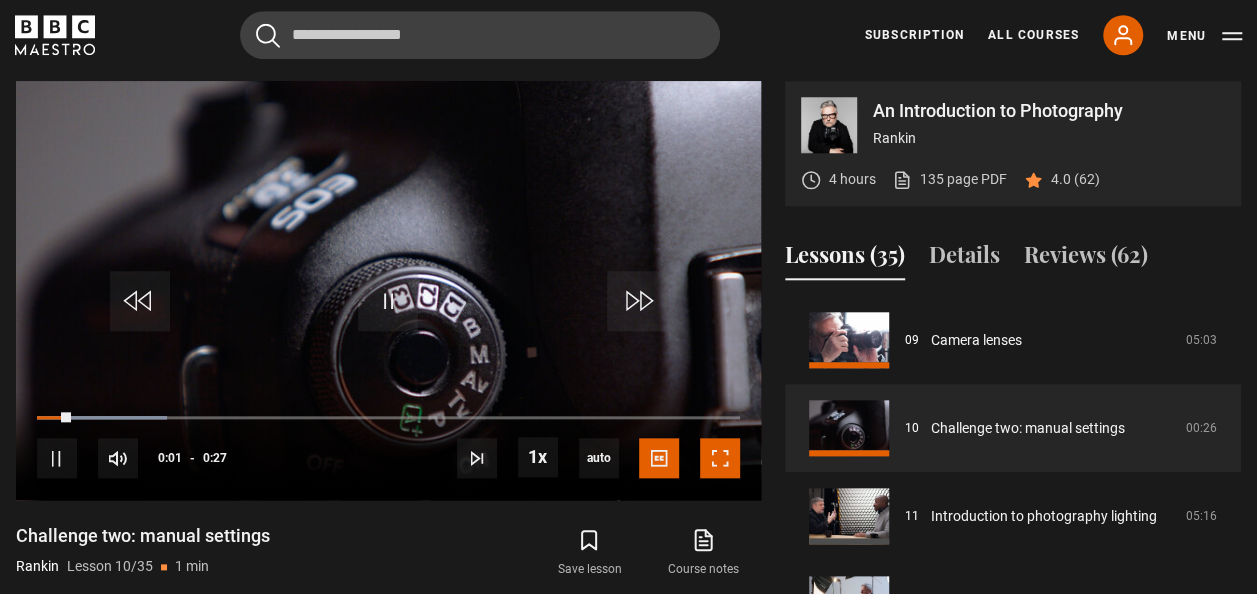 click at bounding box center (720, 458) 